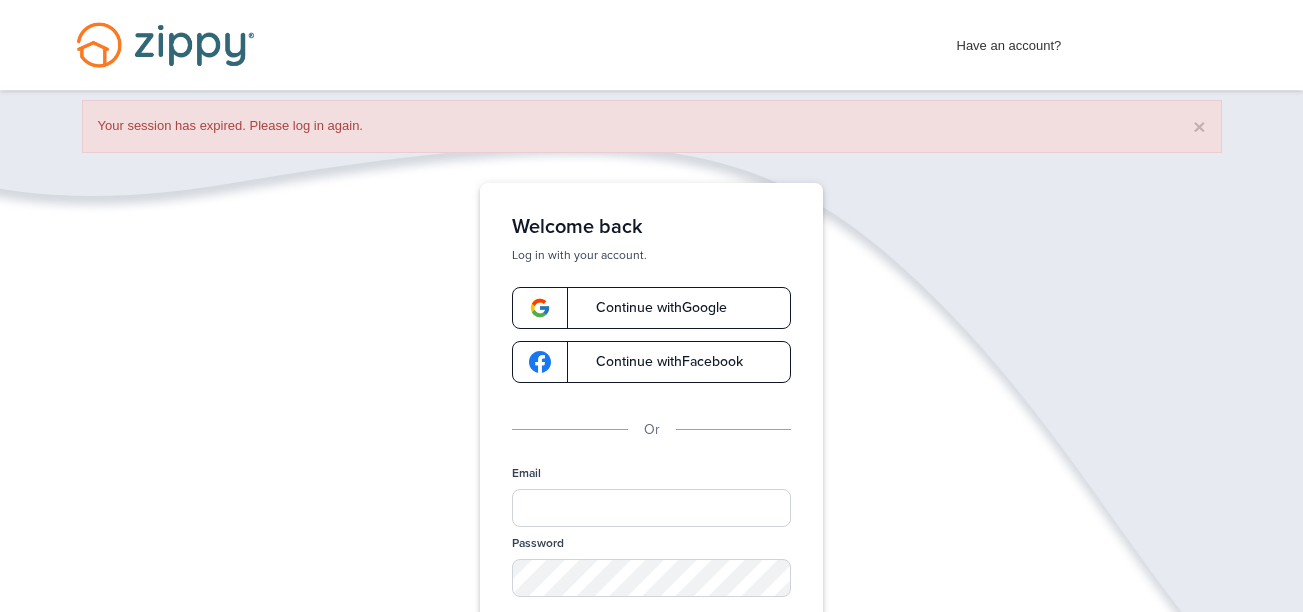 scroll, scrollTop: 0, scrollLeft: 0, axis: both 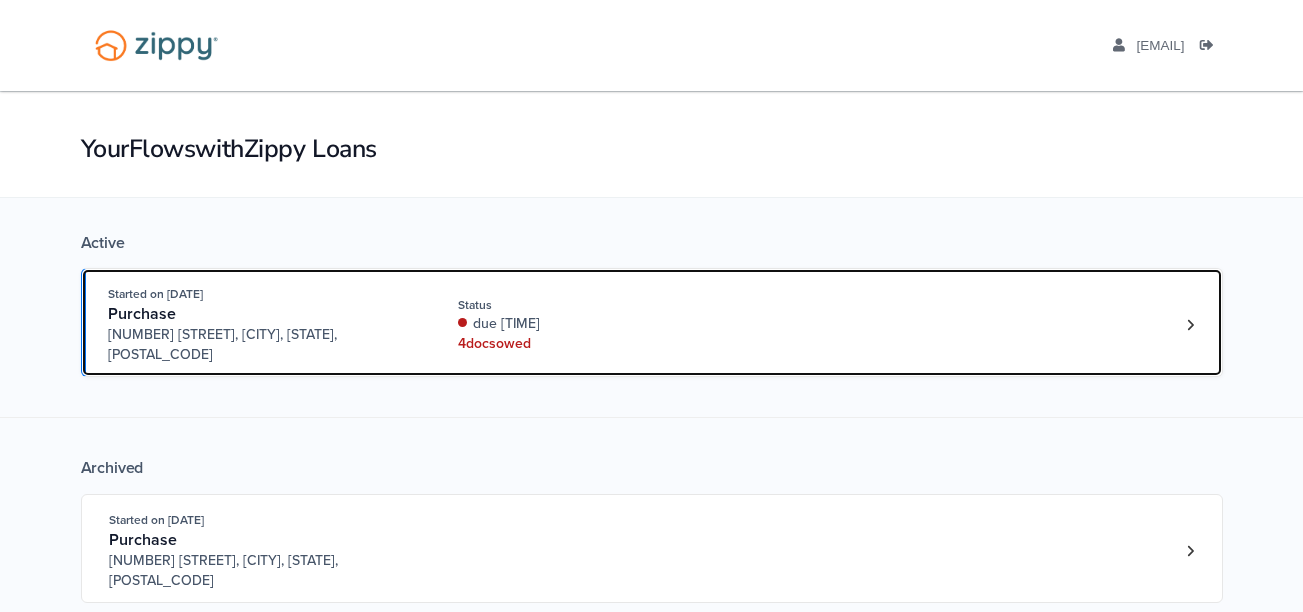 click on "due 4 days ago" at bounding box center (591, 324) 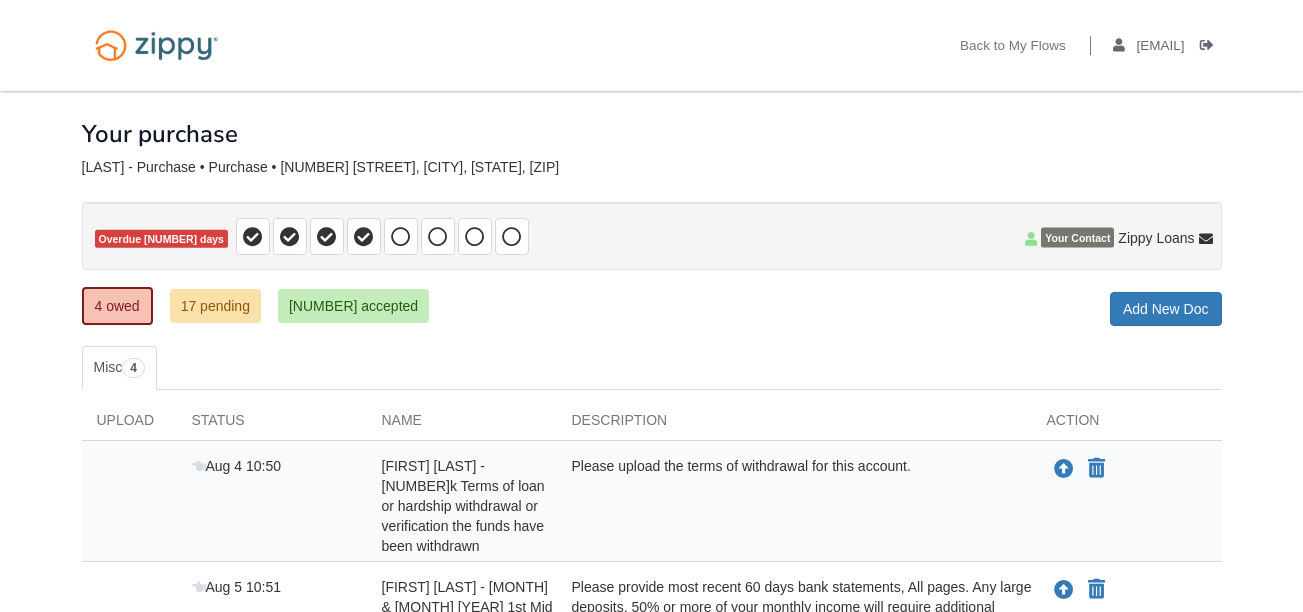 scroll, scrollTop: 0, scrollLeft: 0, axis: both 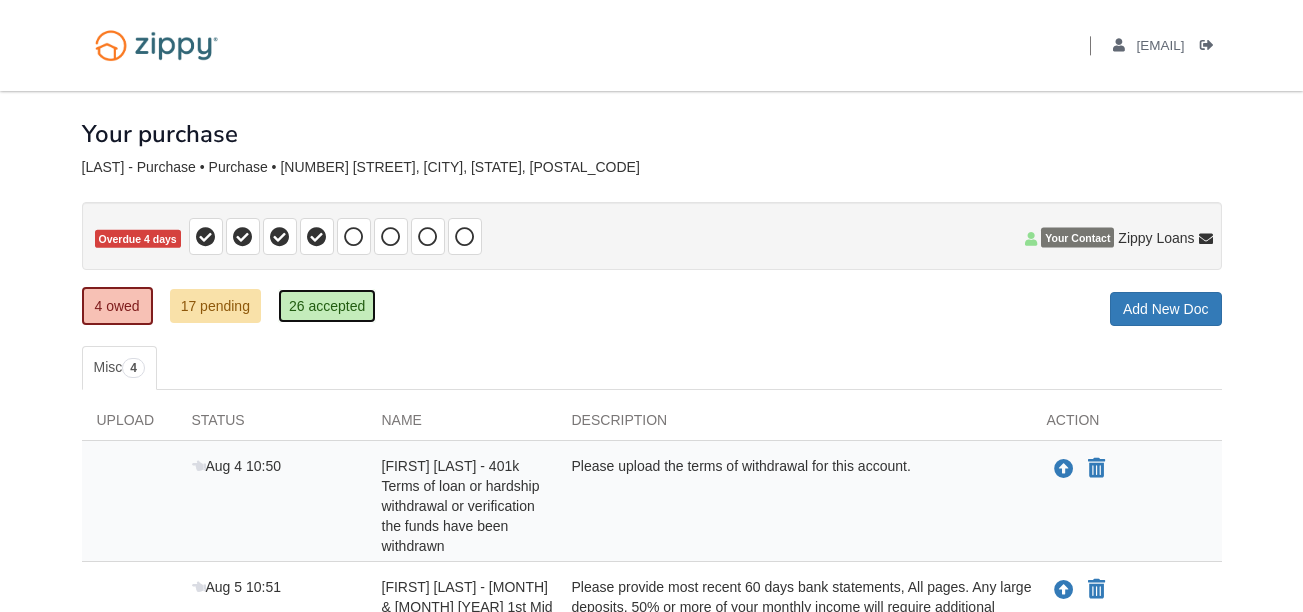drag, startPoint x: 318, startPoint y: 301, endPoint x: 327, endPoint y: 317, distance: 18.35756 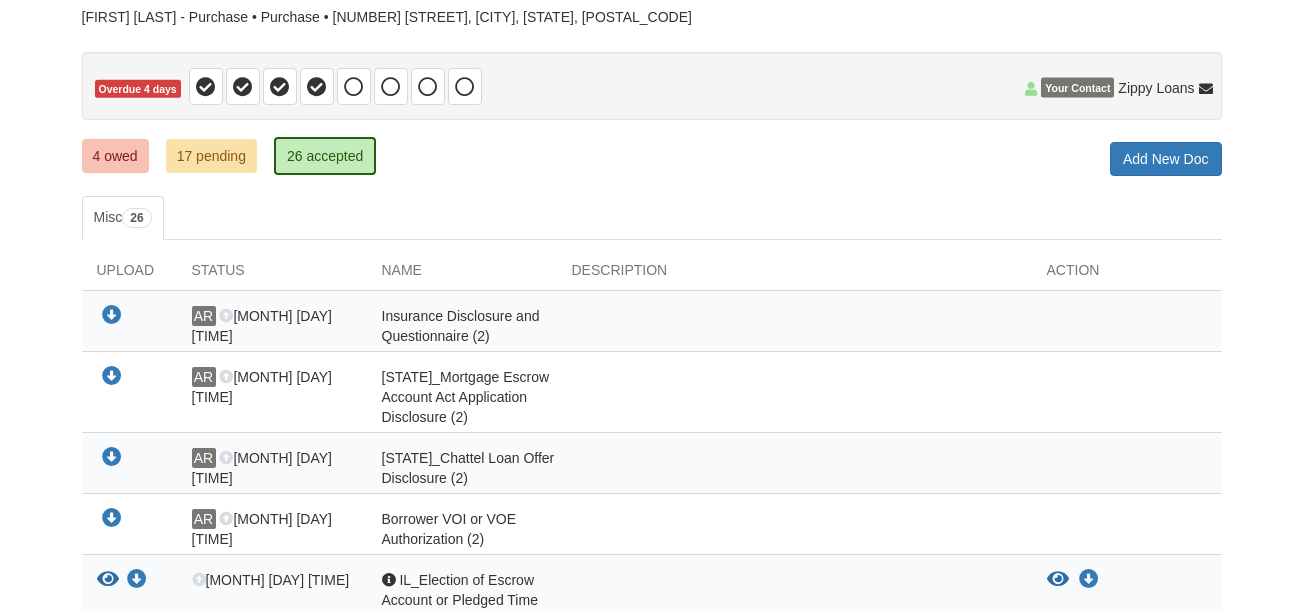 scroll, scrollTop: 0, scrollLeft: 0, axis: both 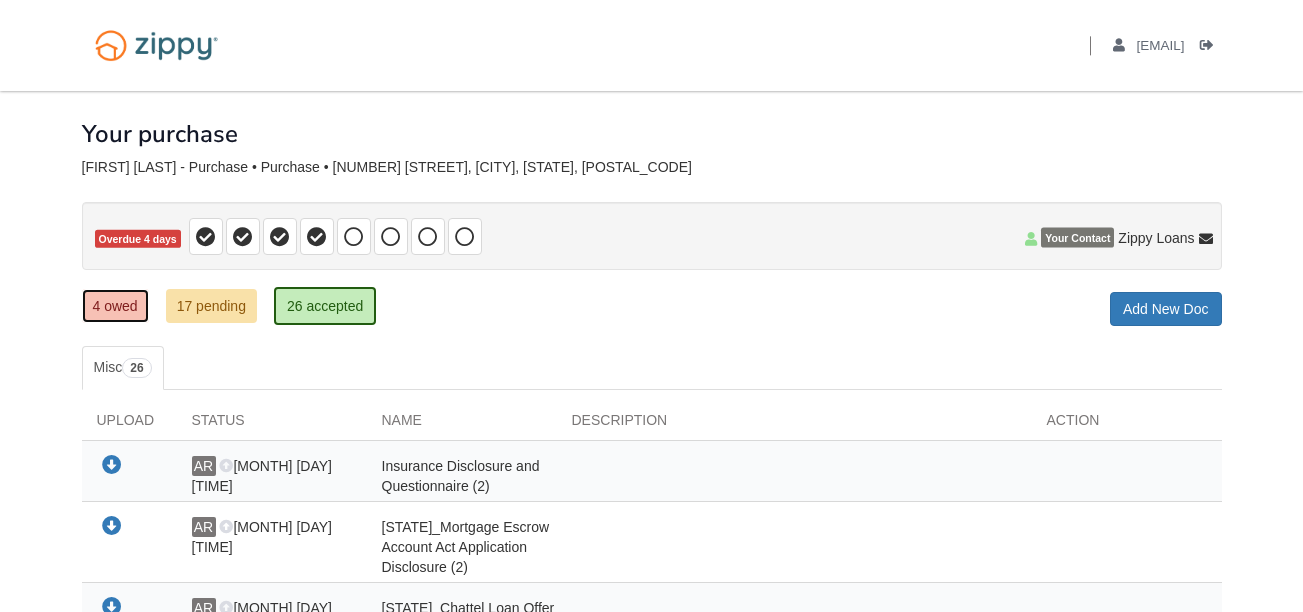 click on "4 owed" at bounding box center (115, 306) 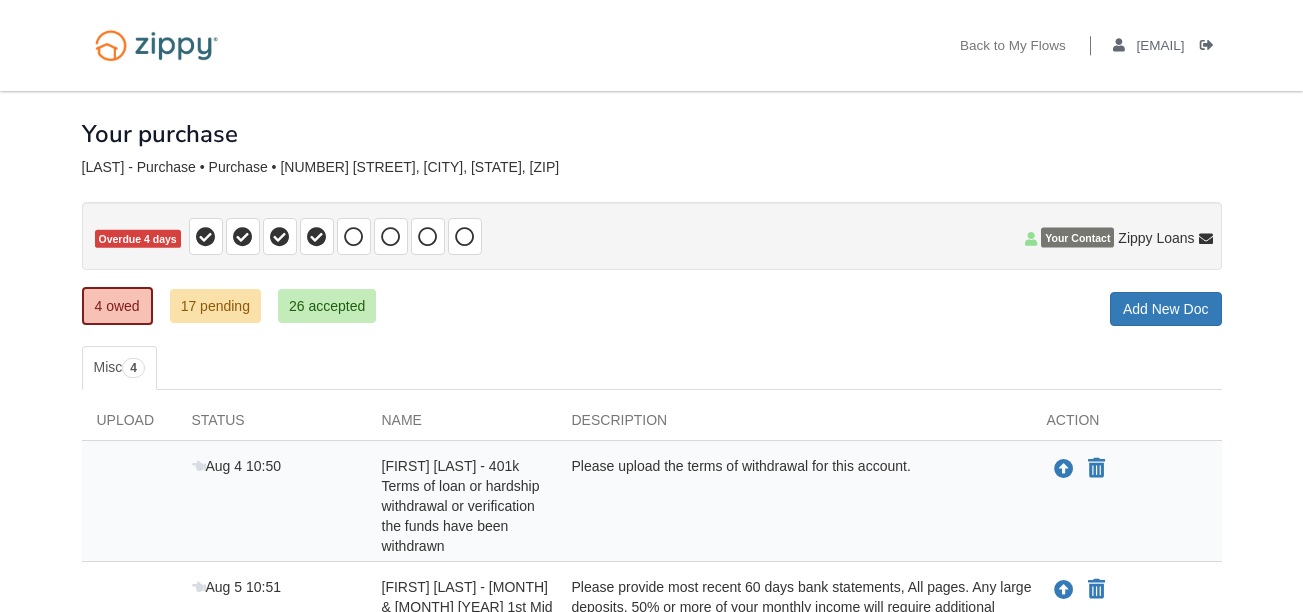 scroll, scrollTop: 0, scrollLeft: 0, axis: both 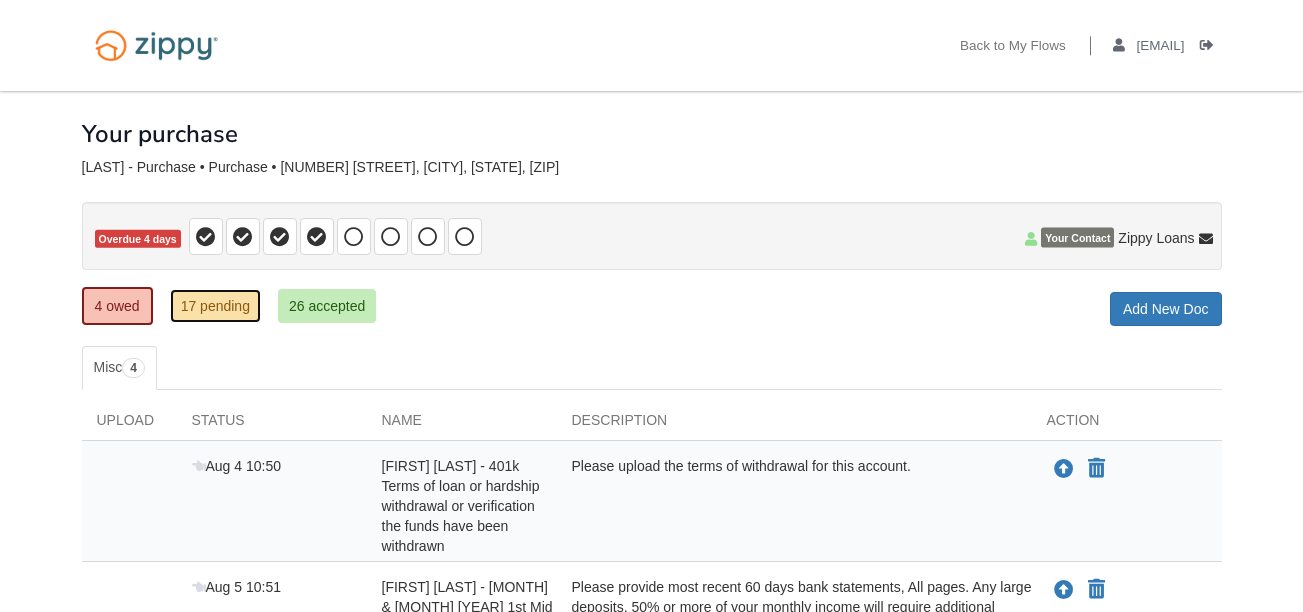 click on "17 pending" at bounding box center [215, 306] 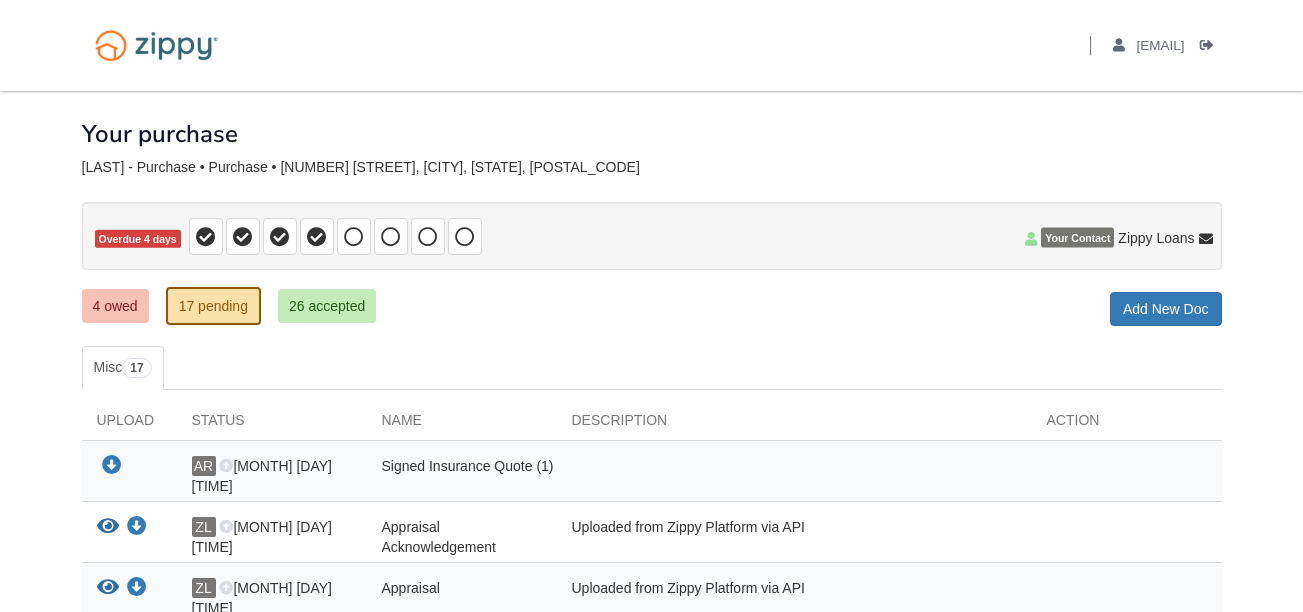 scroll, scrollTop: 0, scrollLeft: 0, axis: both 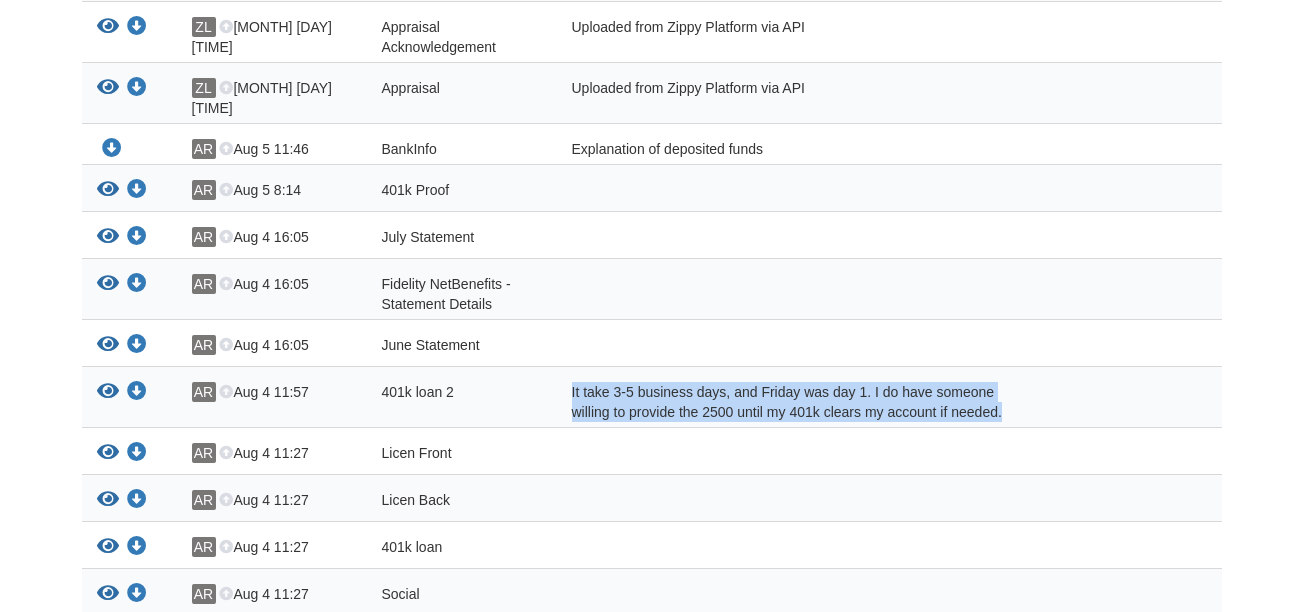 drag, startPoint x: 547, startPoint y: 353, endPoint x: 1030, endPoint y: 391, distance: 484.49252 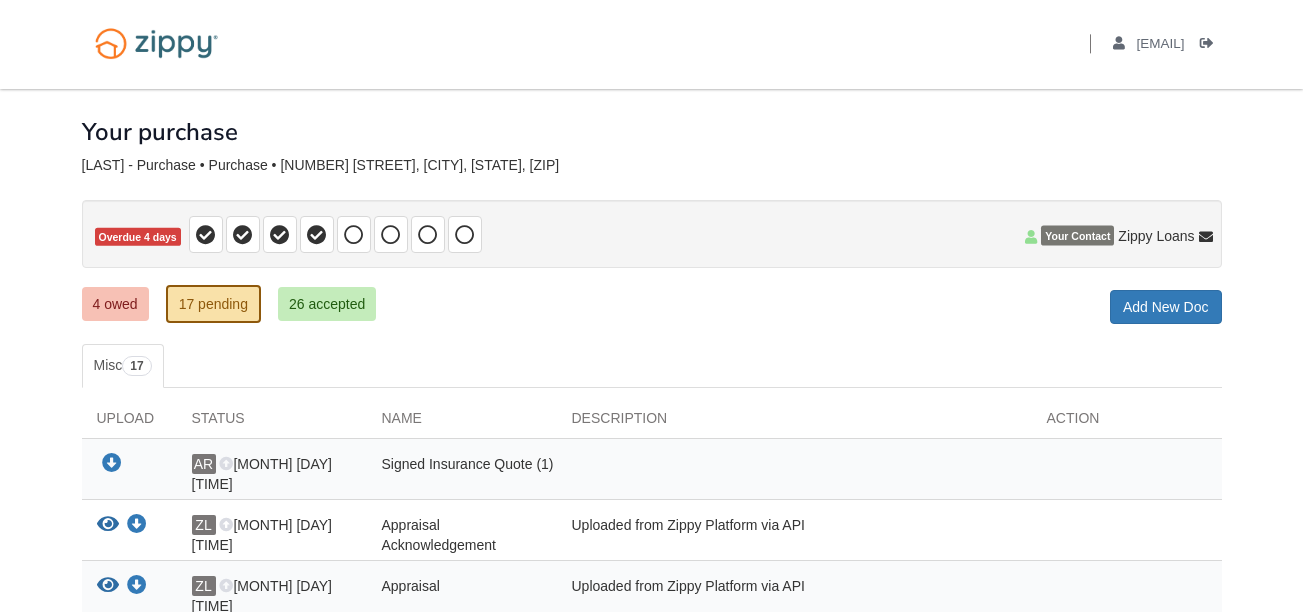 scroll, scrollTop: 0, scrollLeft: 0, axis: both 